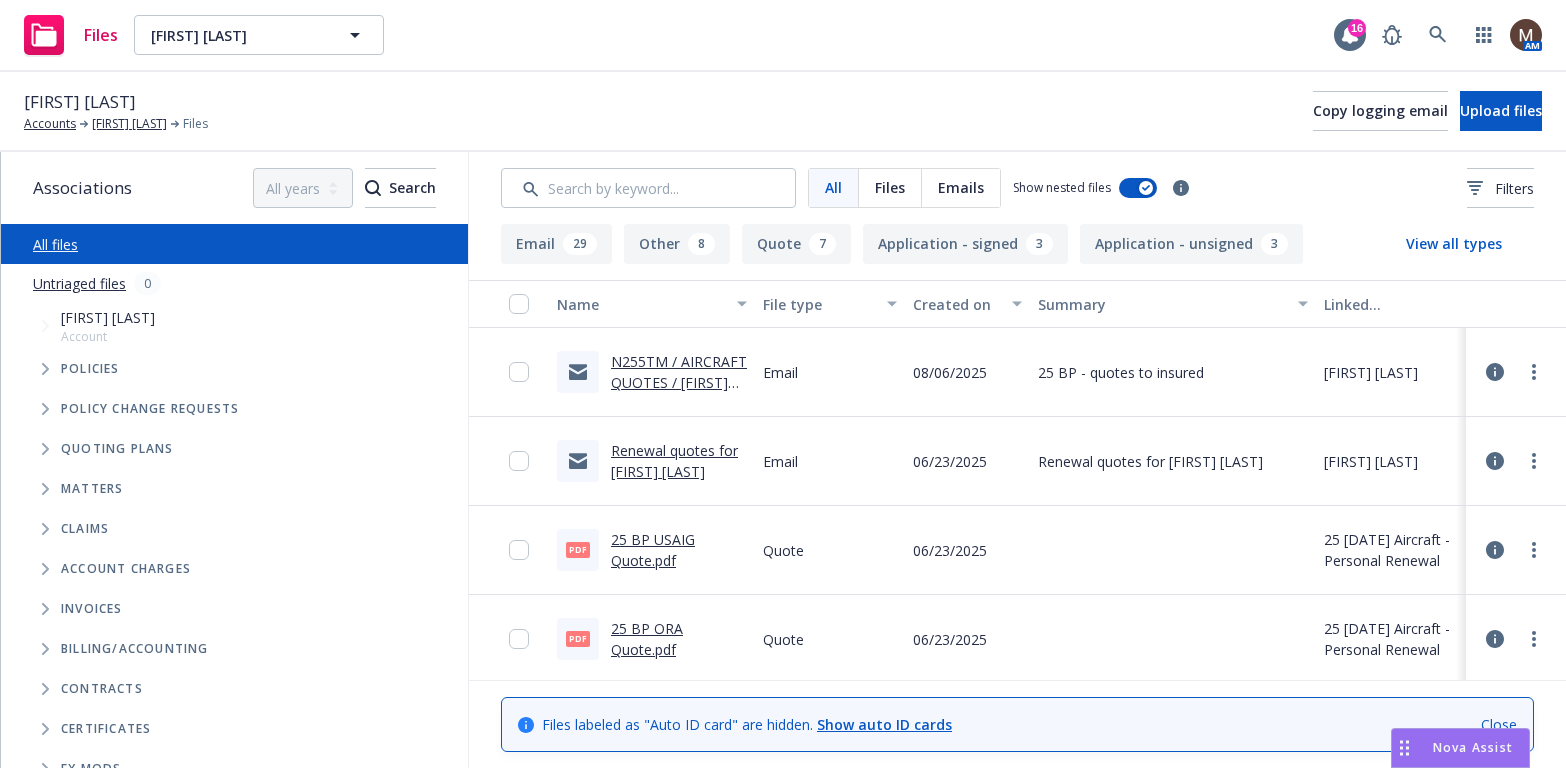 scroll, scrollTop: 0, scrollLeft: 0, axis: both 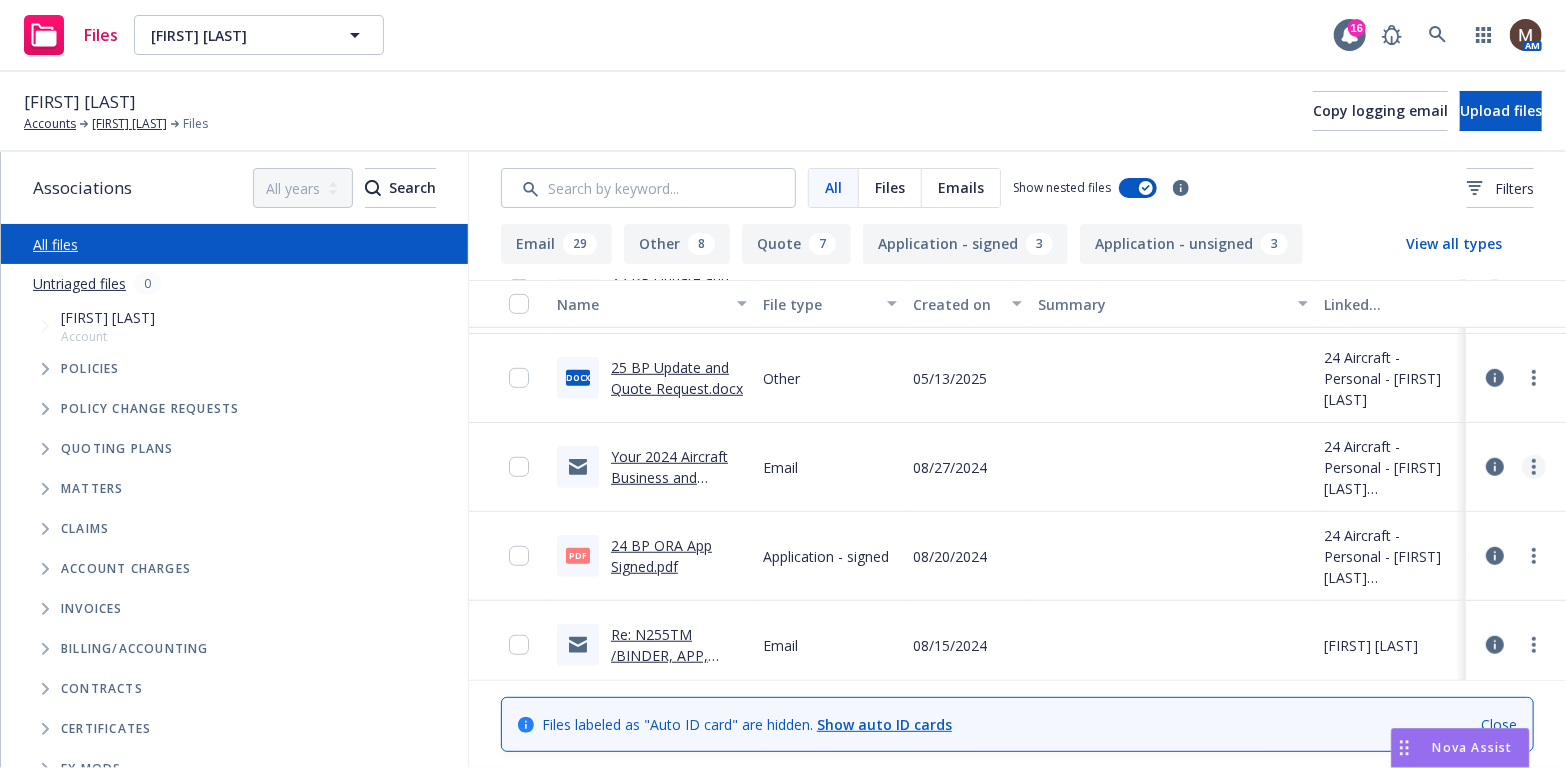 click 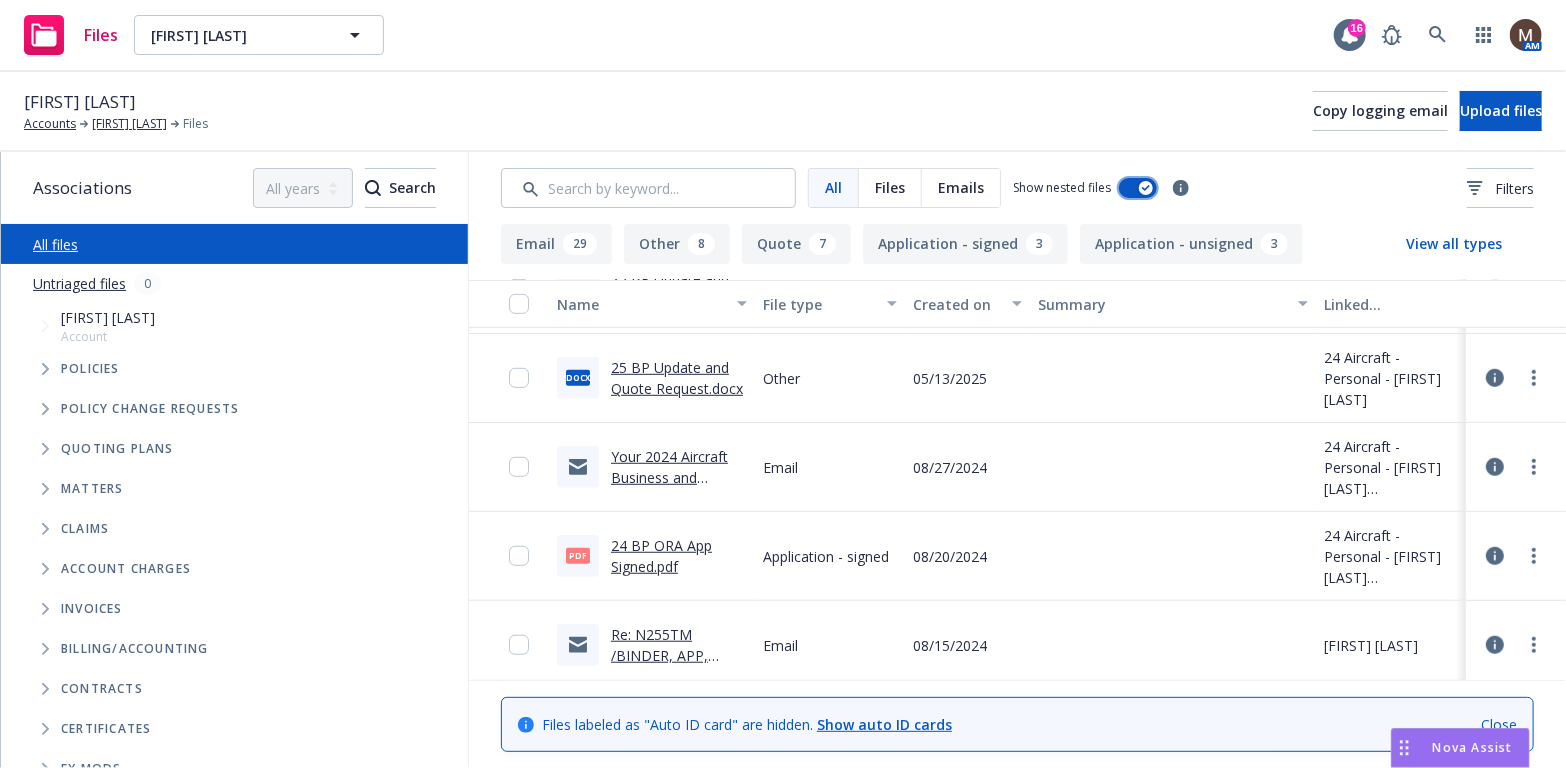 click at bounding box center [1138, 188] 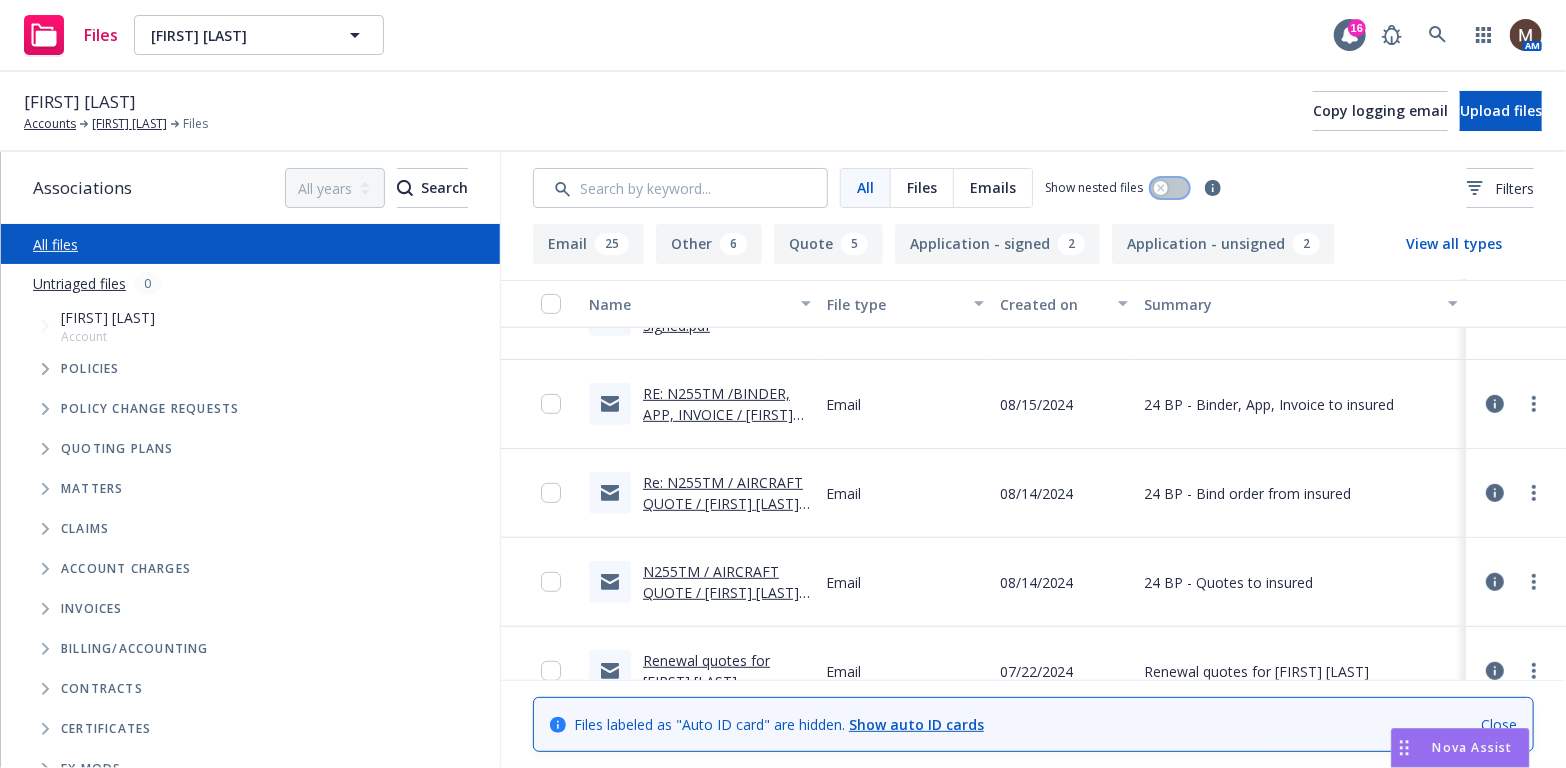 click at bounding box center (1170, 188) 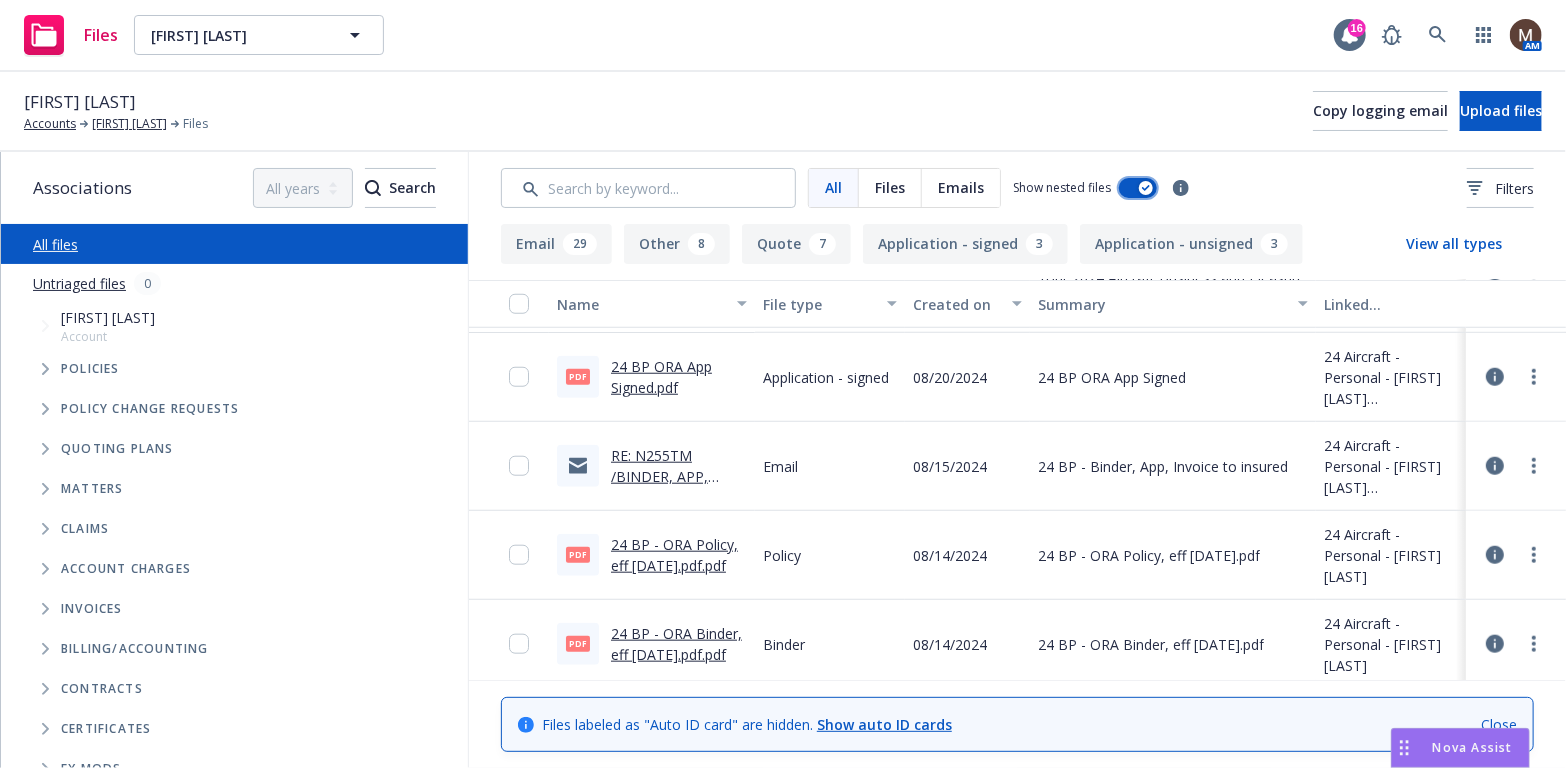 scroll, scrollTop: 1000, scrollLeft: 0, axis: vertical 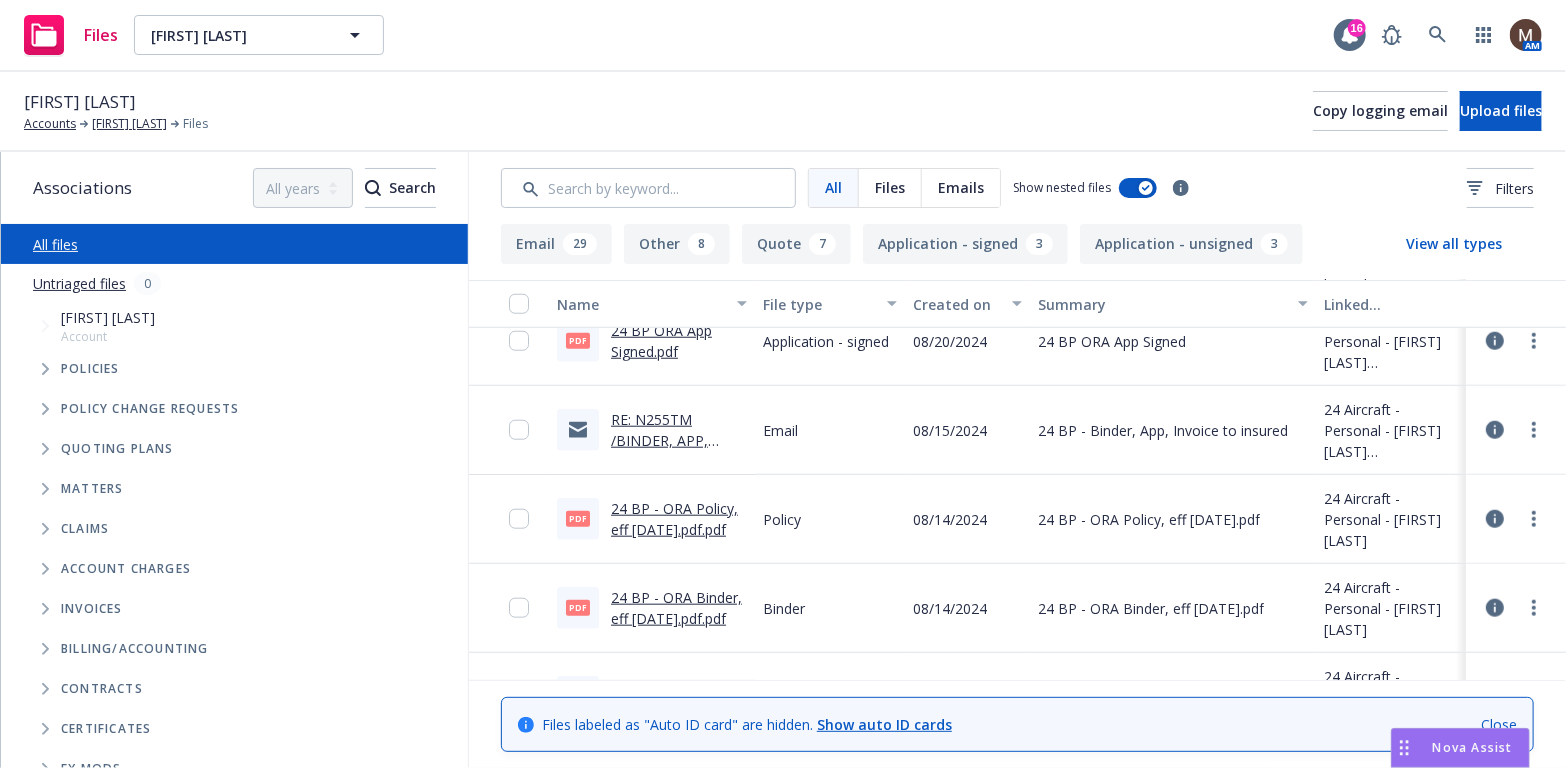 click on "24 BP - ORA Policy, eff [DATE].pdf.pdf" at bounding box center [674, 519] 